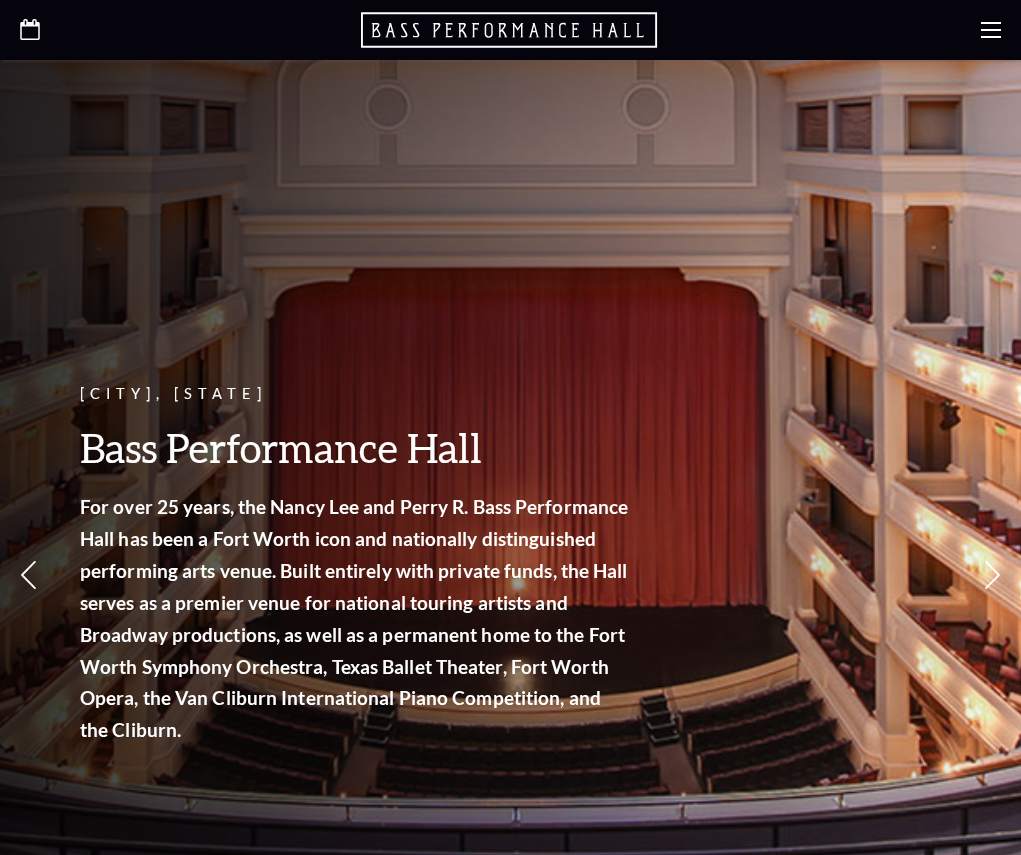 scroll, scrollTop: 0, scrollLeft: 0, axis: both 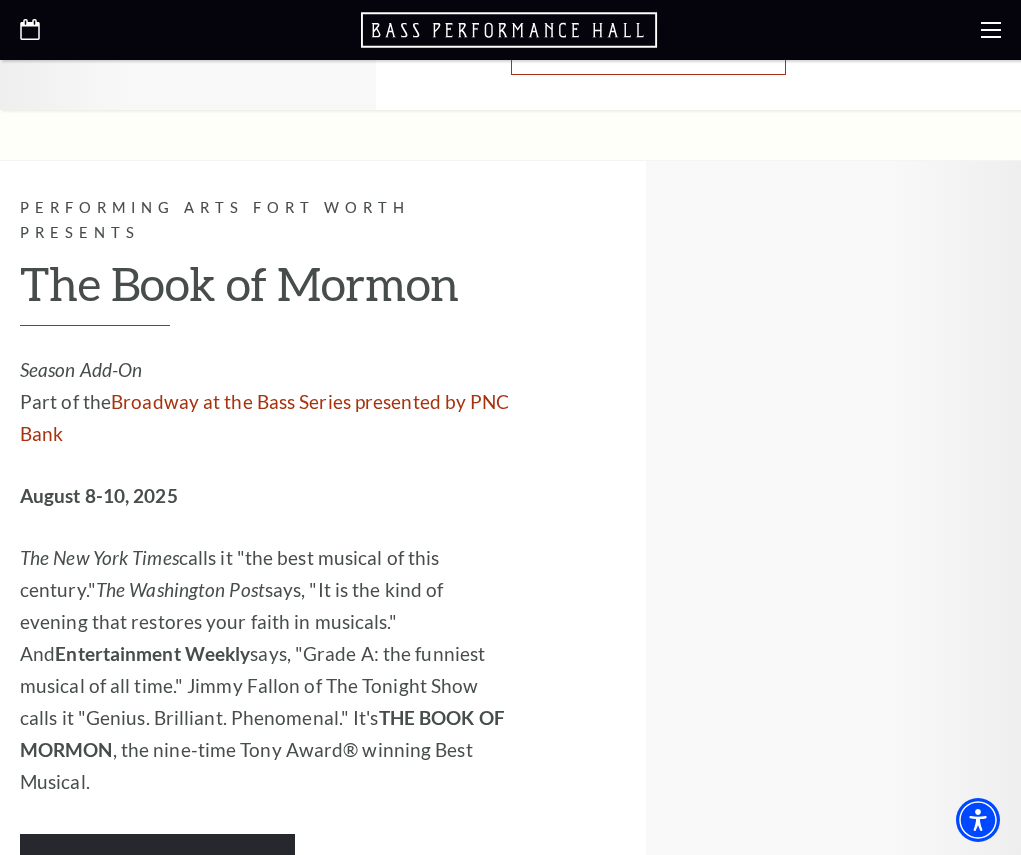 click on "Learn More" at bounding box center (648, 47) 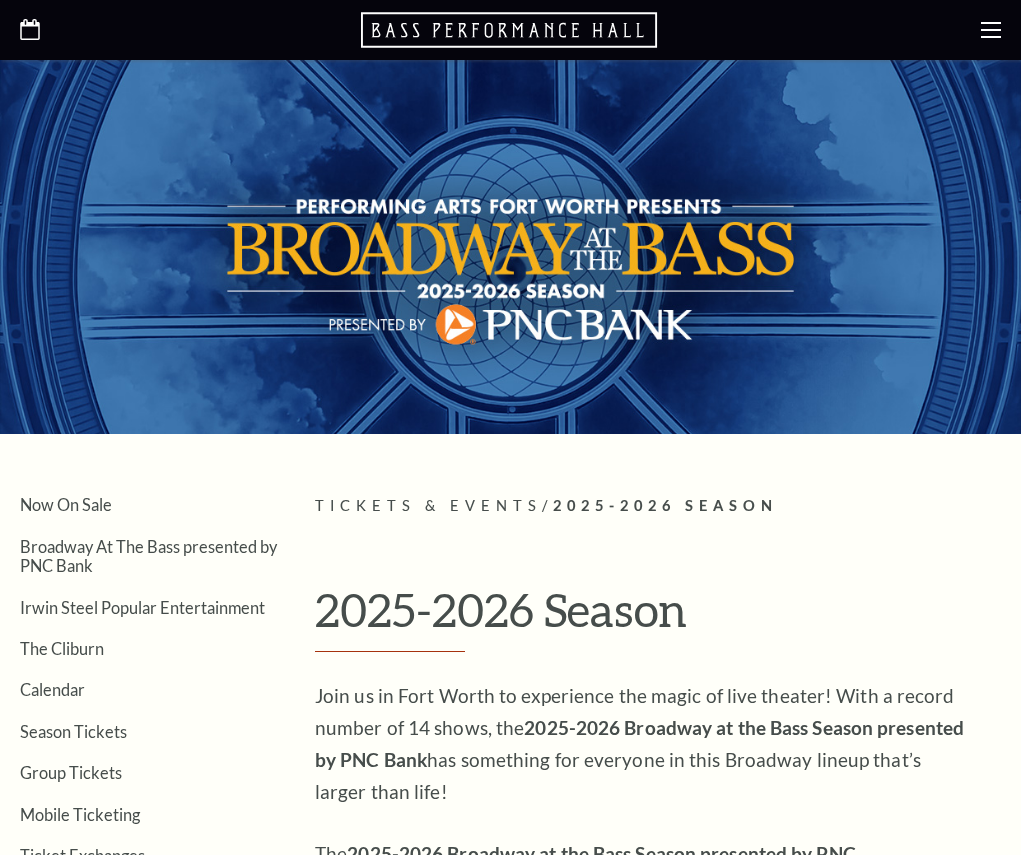 scroll, scrollTop: 0, scrollLeft: 0, axis: both 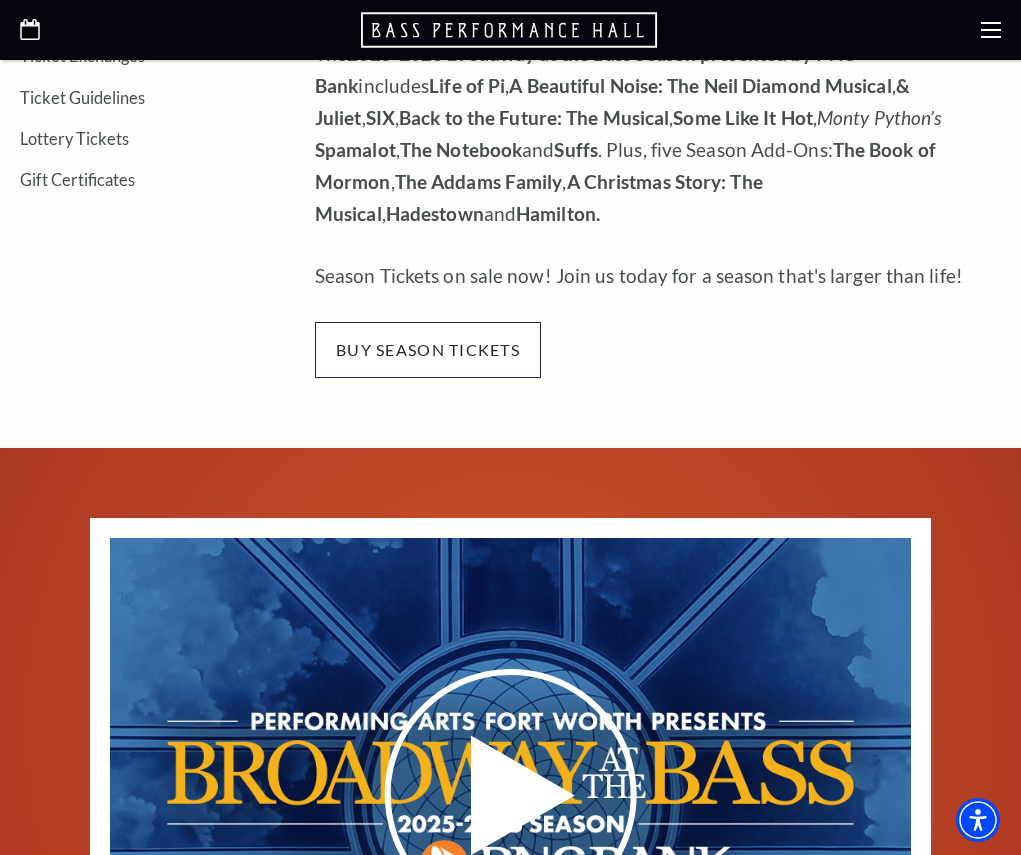 click on "buy season tickets" at bounding box center [428, 350] 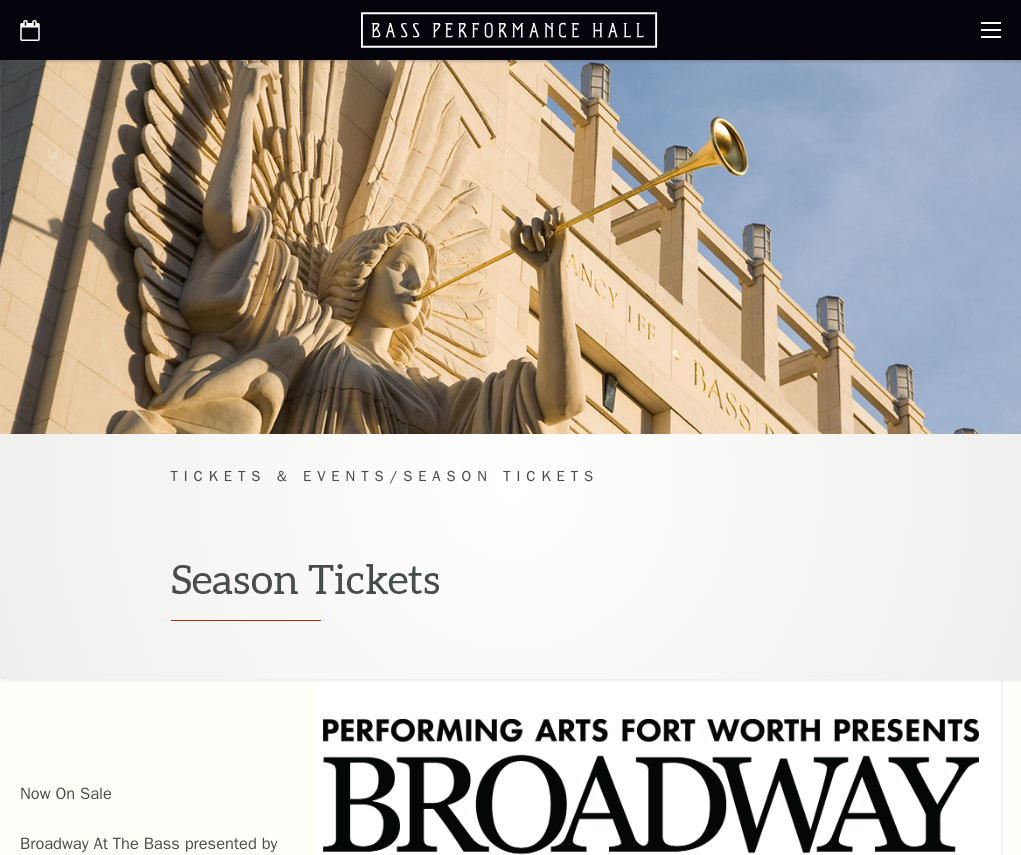 scroll, scrollTop: 0, scrollLeft: 0, axis: both 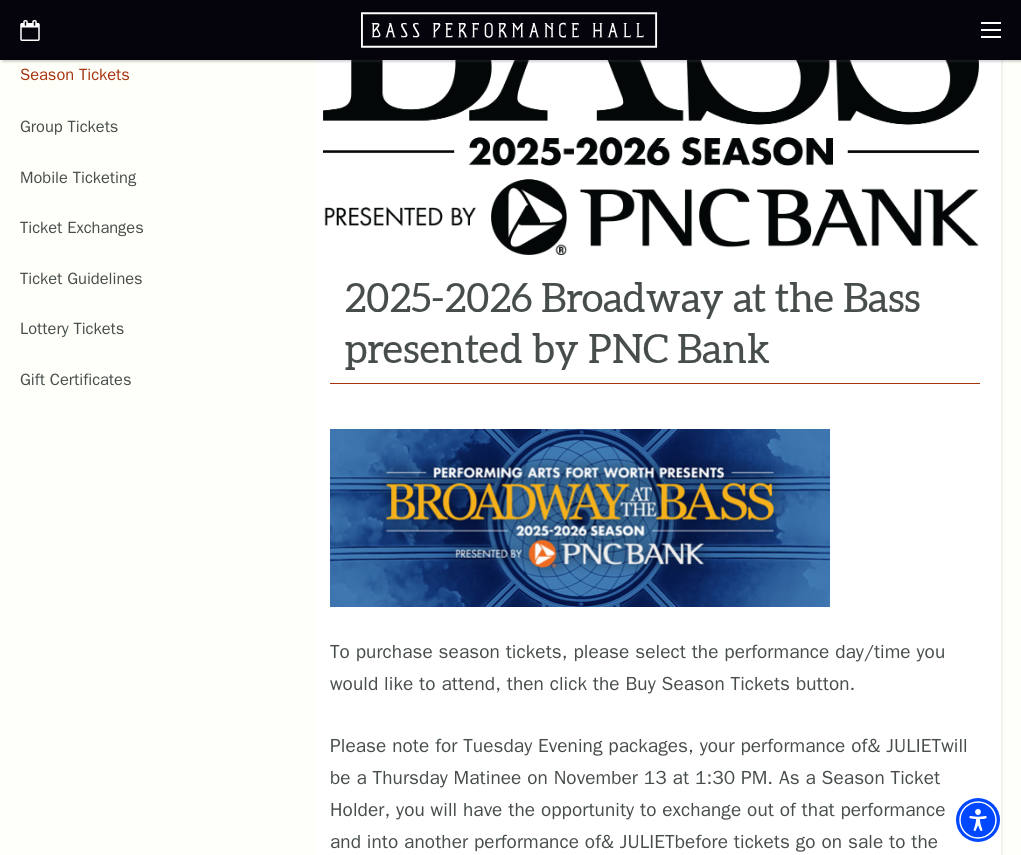 click on "Saturday Matinees" at bounding box center [658, 1181] 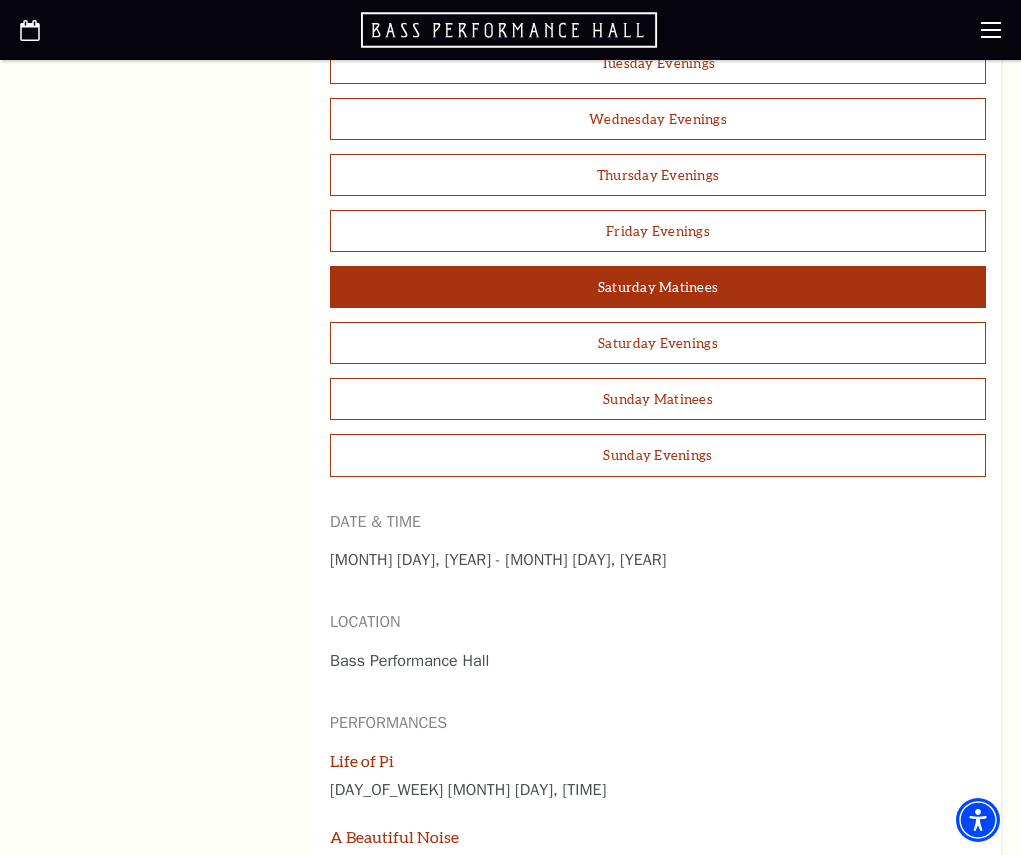 scroll, scrollTop: 1900, scrollLeft: 0, axis: vertical 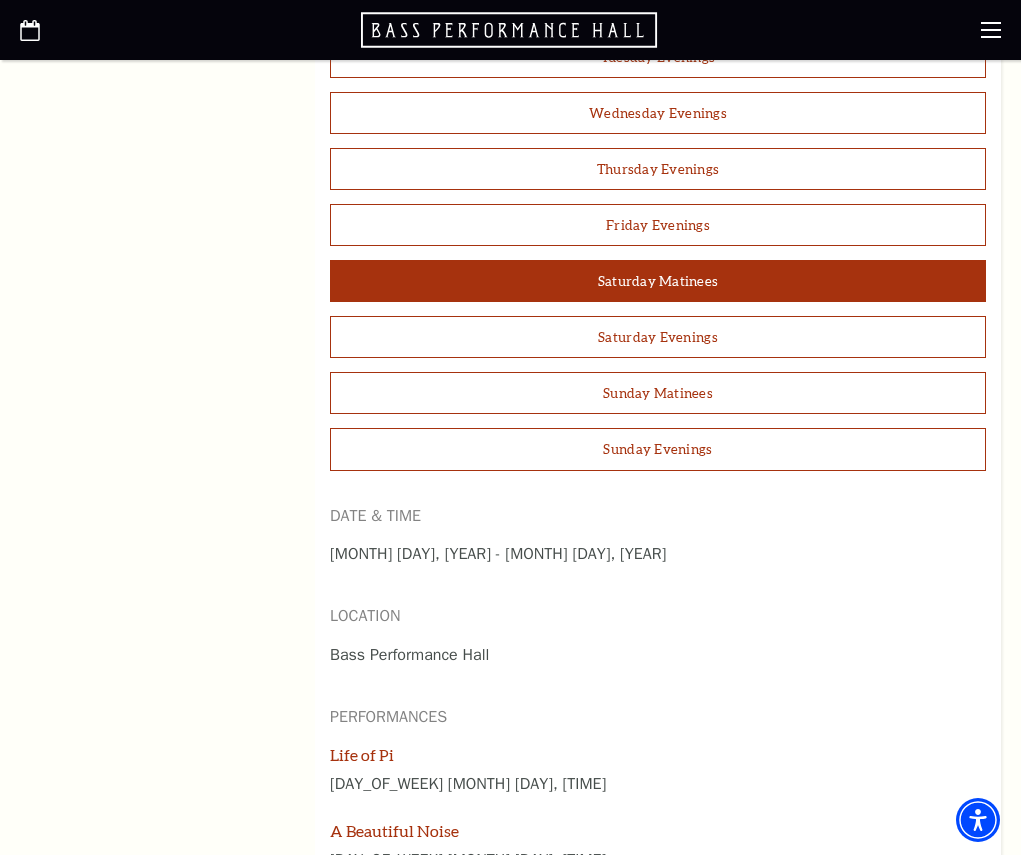 click on "View Pricing
[+]" at bounding box center [658, 1486] 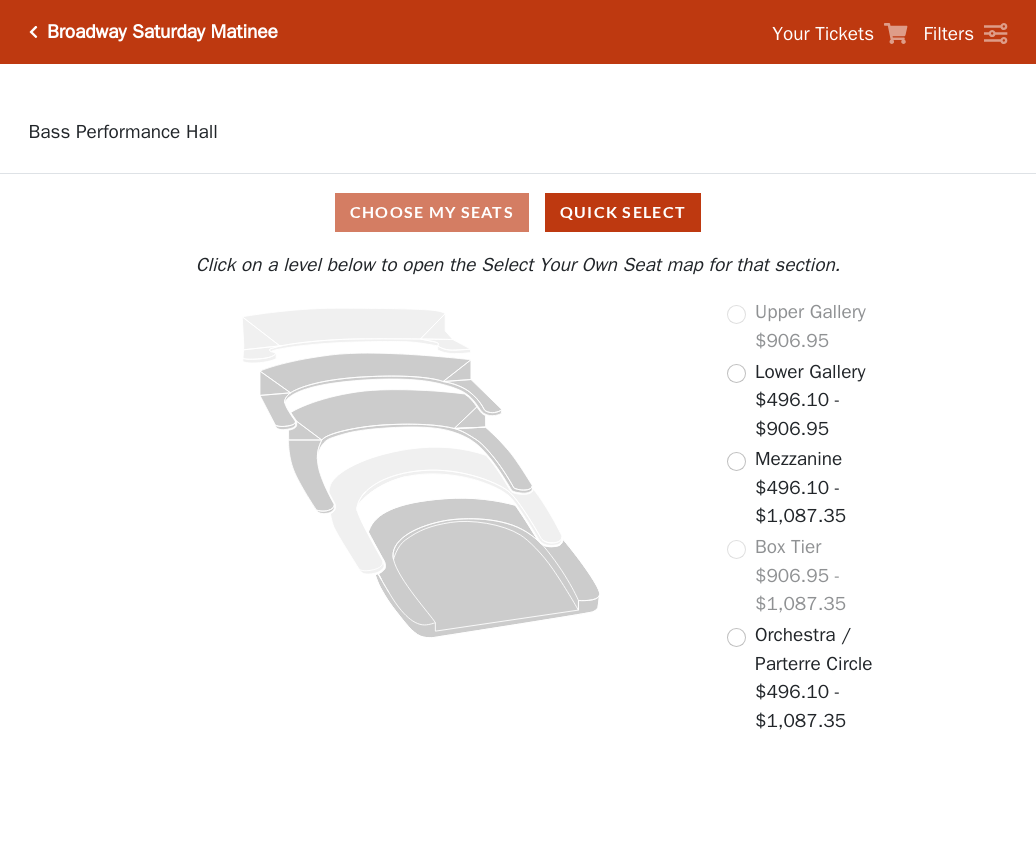 scroll, scrollTop: 0, scrollLeft: 0, axis: both 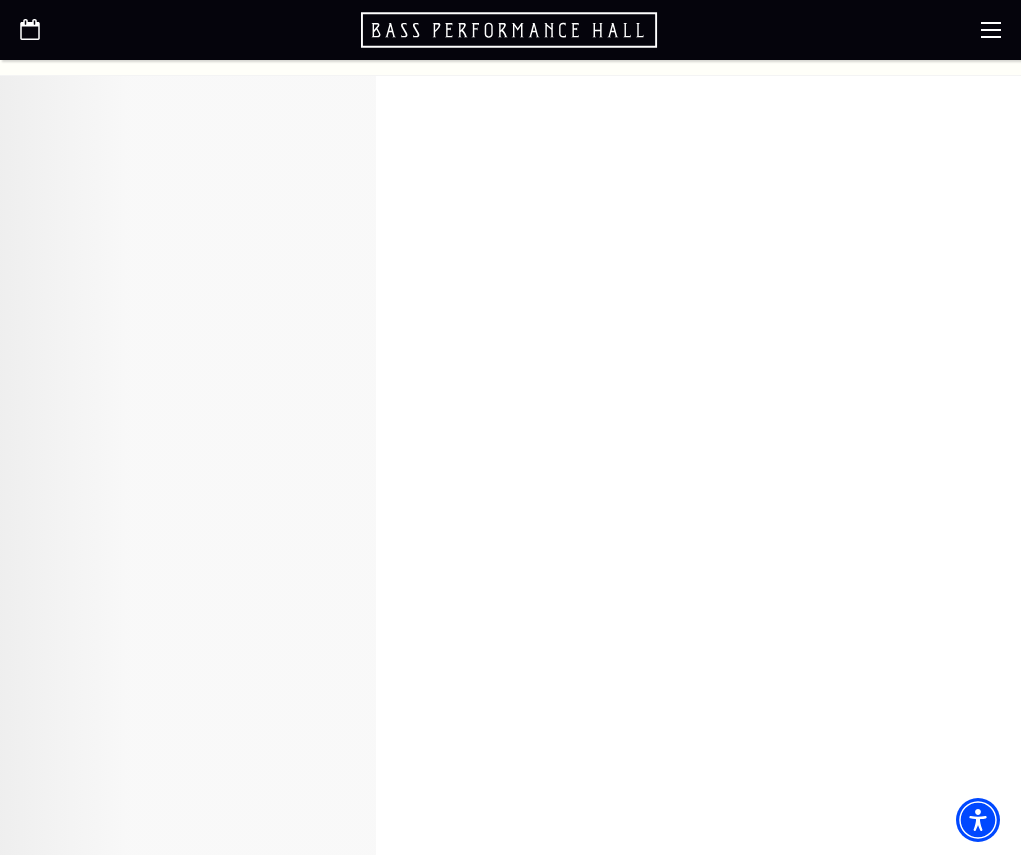 click on "Learn More" at bounding box center [157, -38] 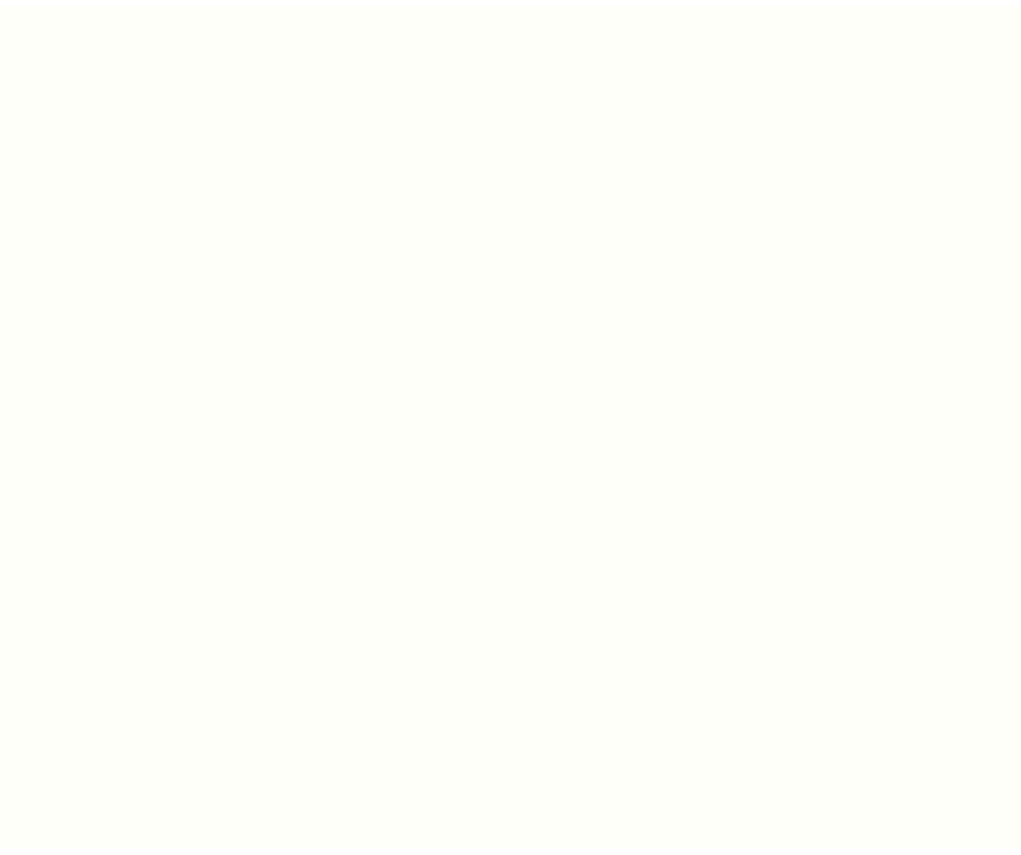 scroll, scrollTop: 0, scrollLeft: 0, axis: both 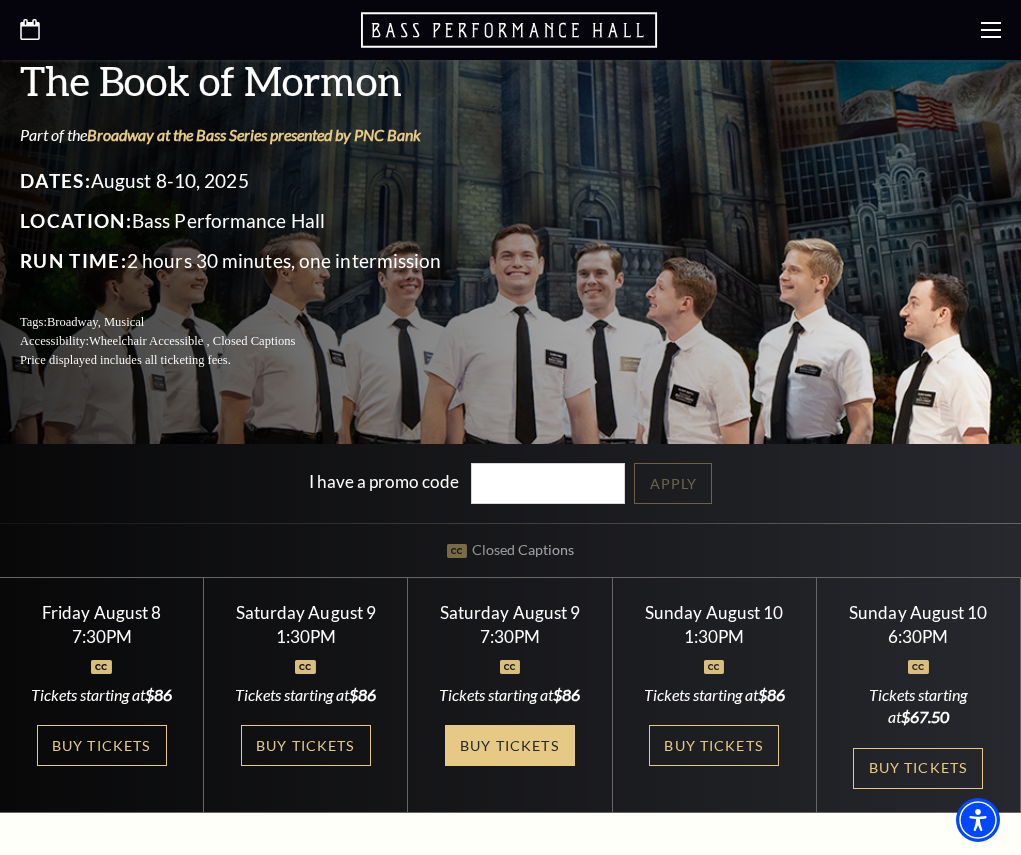 click on "Buy Tickets" at bounding box center [510, 745] 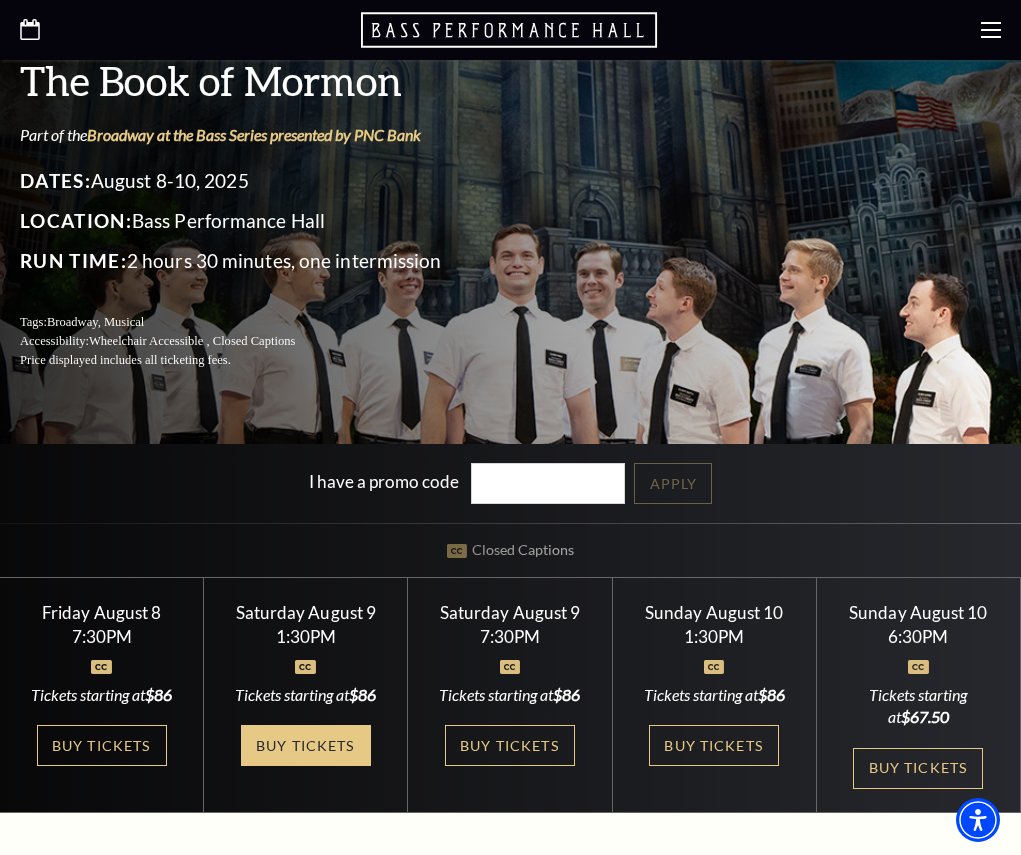 click on "Buy Tickets" at bounding box center [306, 745] 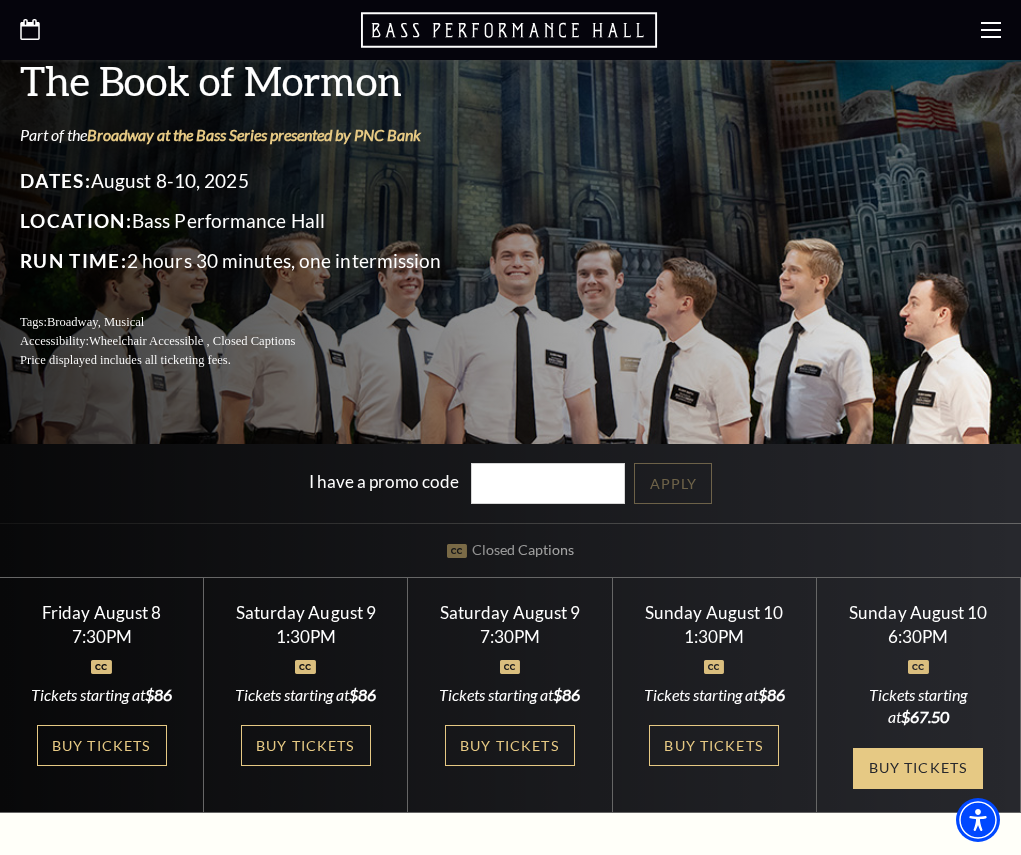 click on "Buy Tickets" at bounding box center (918, 768) 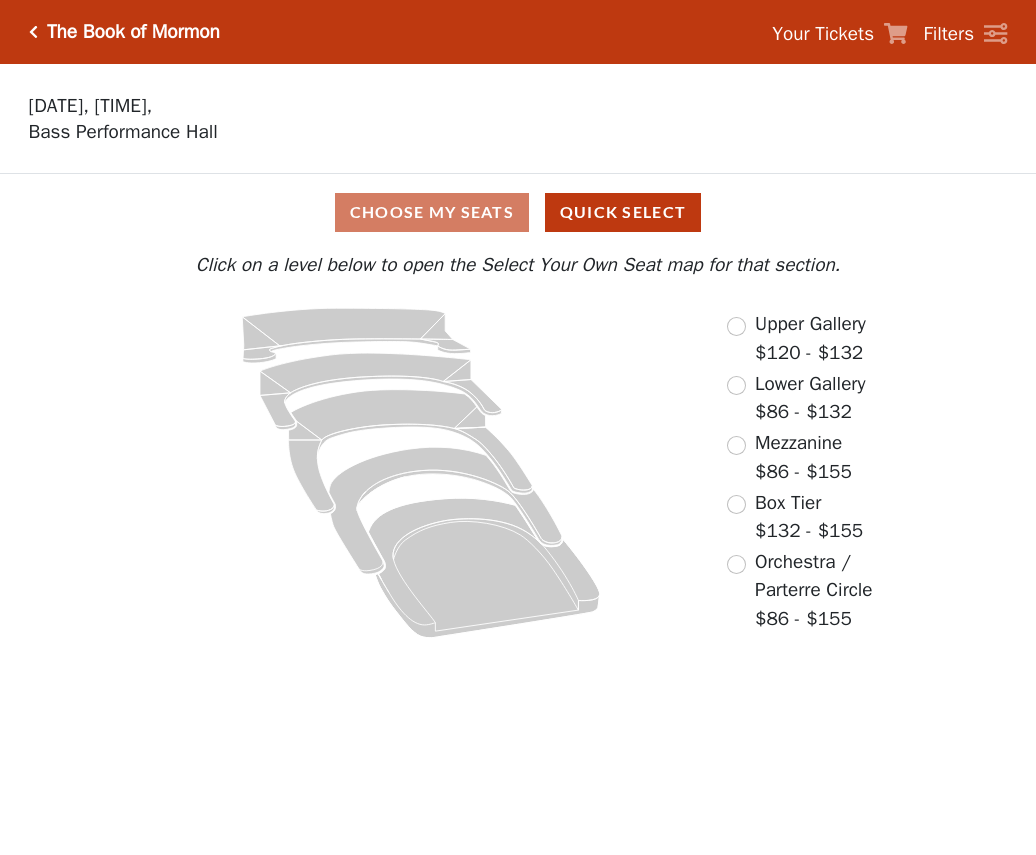 scroll, scrollTop: 0, scrollLeft: 0, axis: both 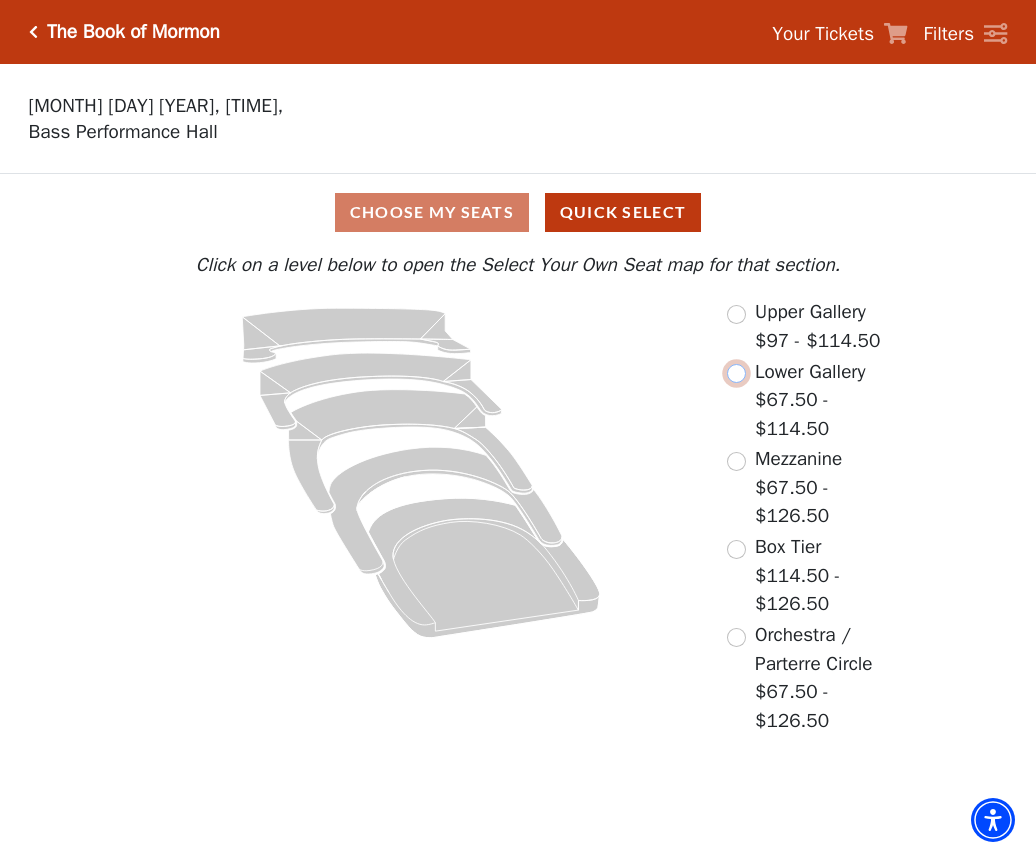 click at bounding box center (736, 373) 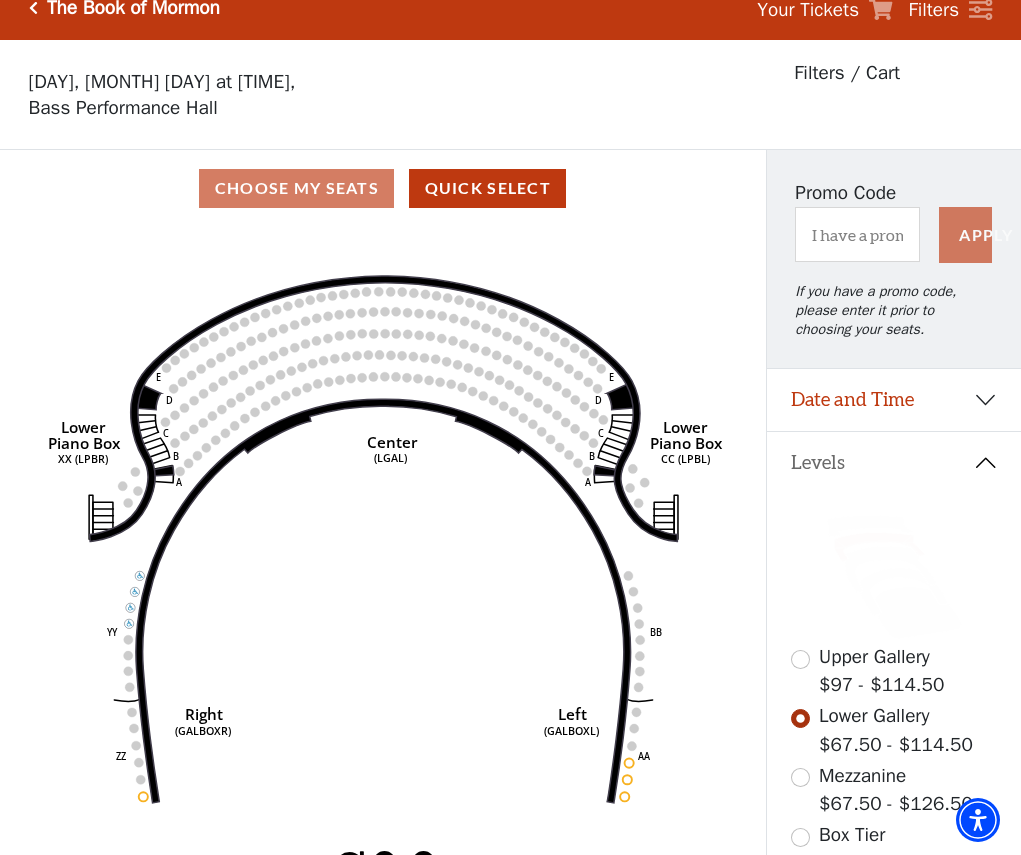 scroll, scrollTop: 0, scrollLeft: 0, axis: both 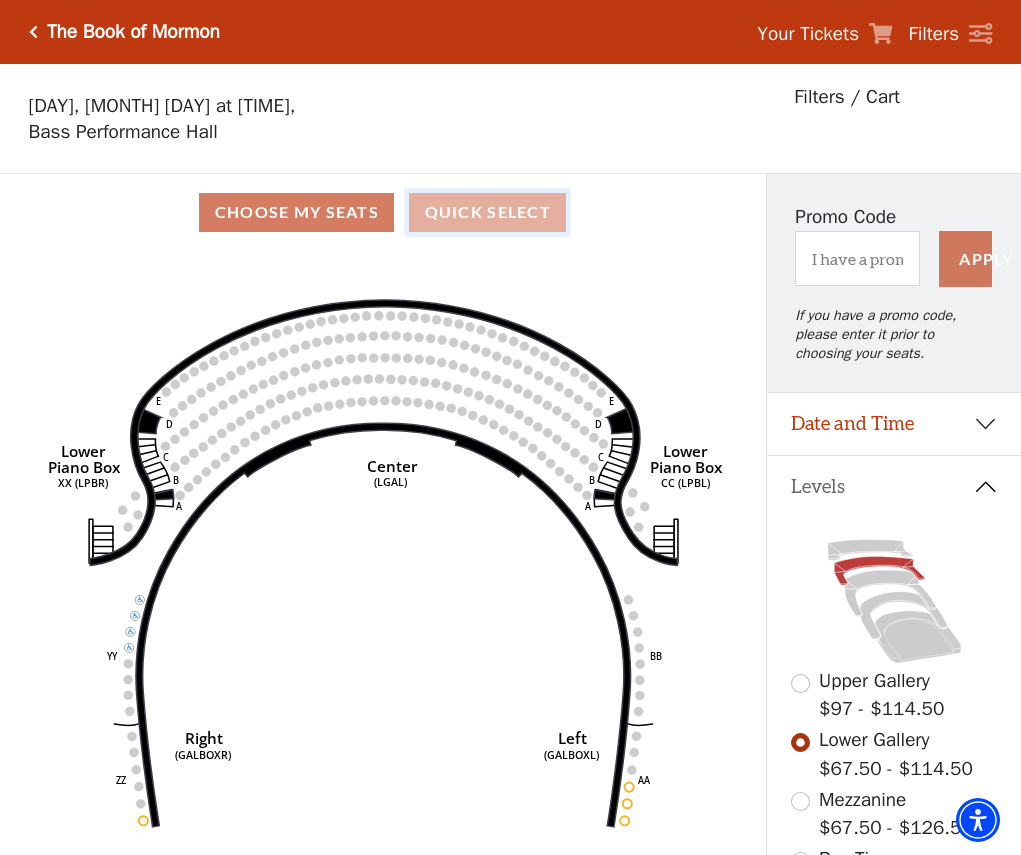 click on "Quick Select" at bounding box center (487, 212) 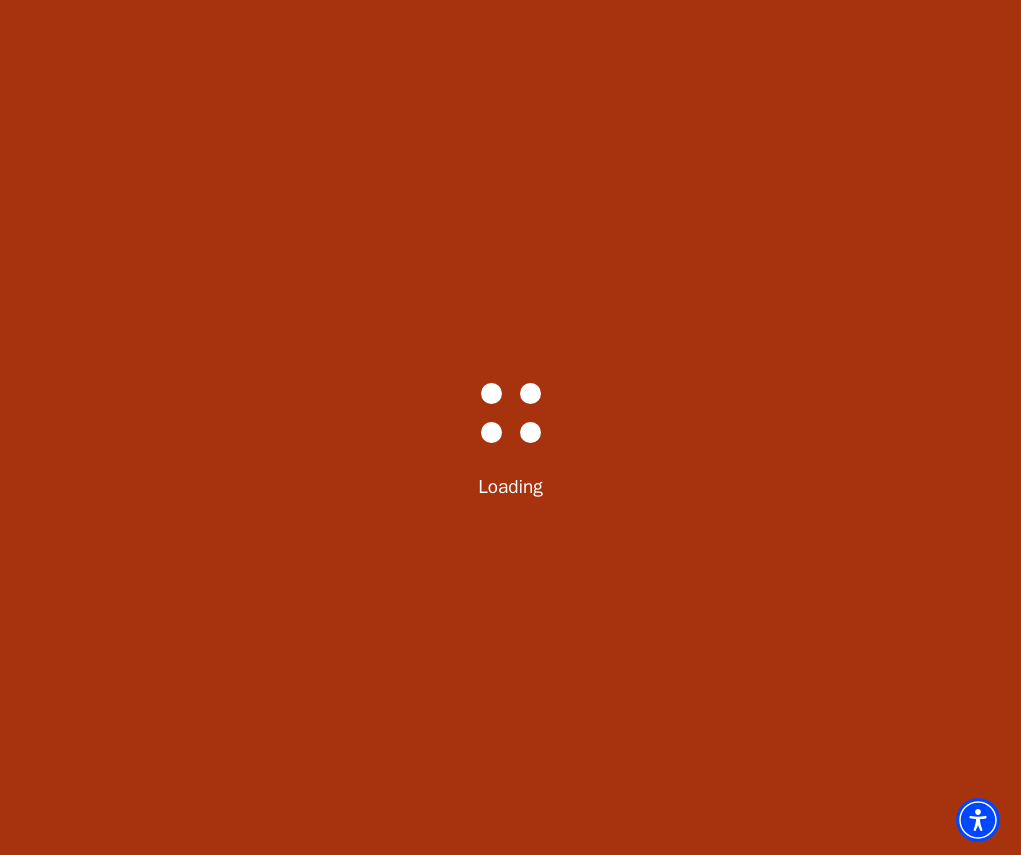 select on "6289" 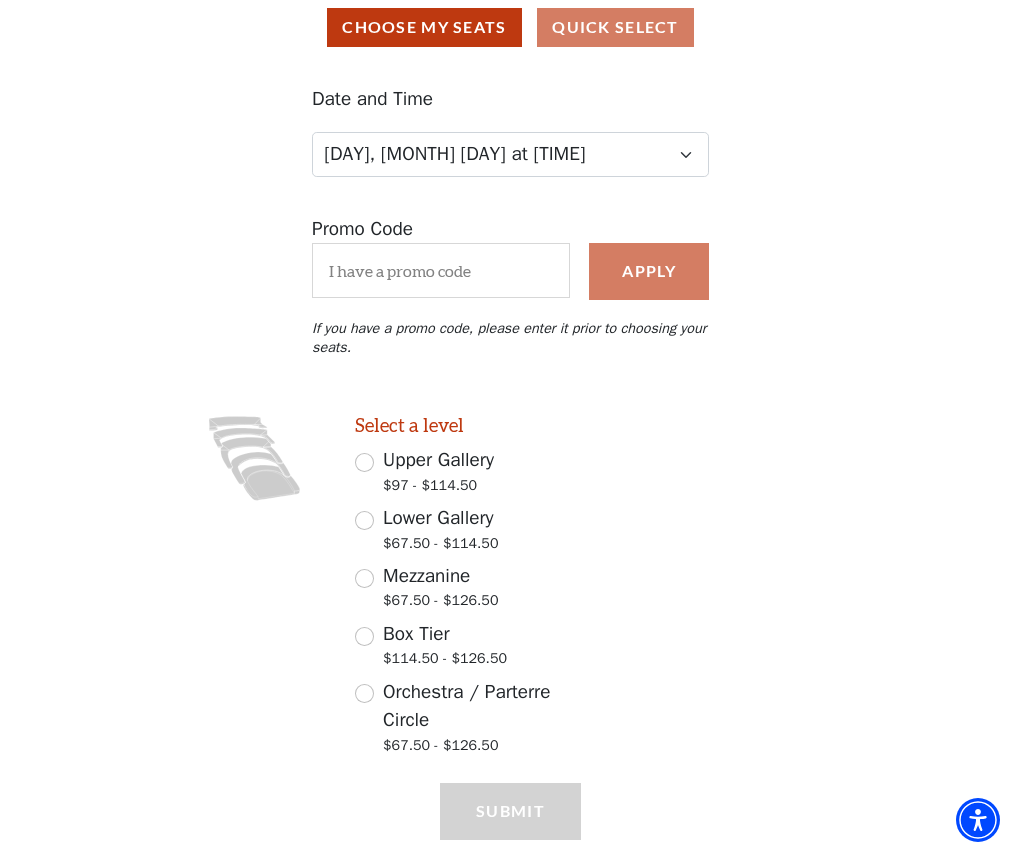 scroll, scrollTop: 200, scrollLeft: 0, axis: vertical 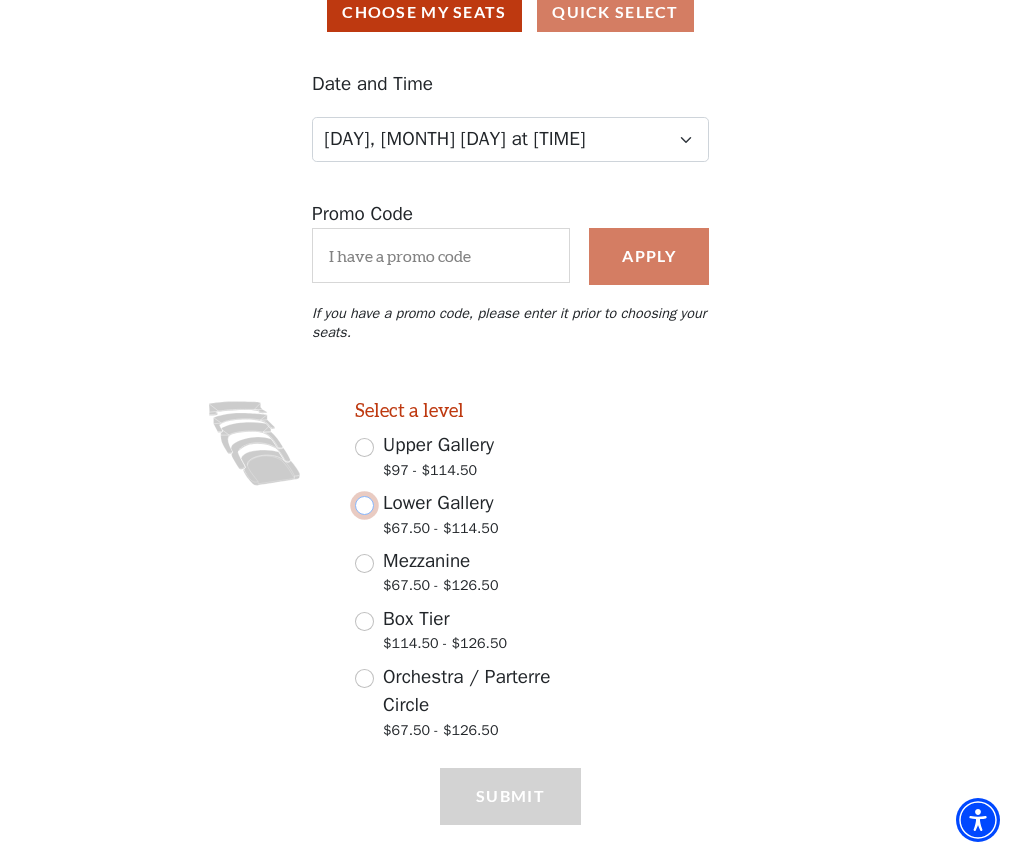 click on "Lower Gallery     $67.50 - $114.50" at bounding box center (364, 505) 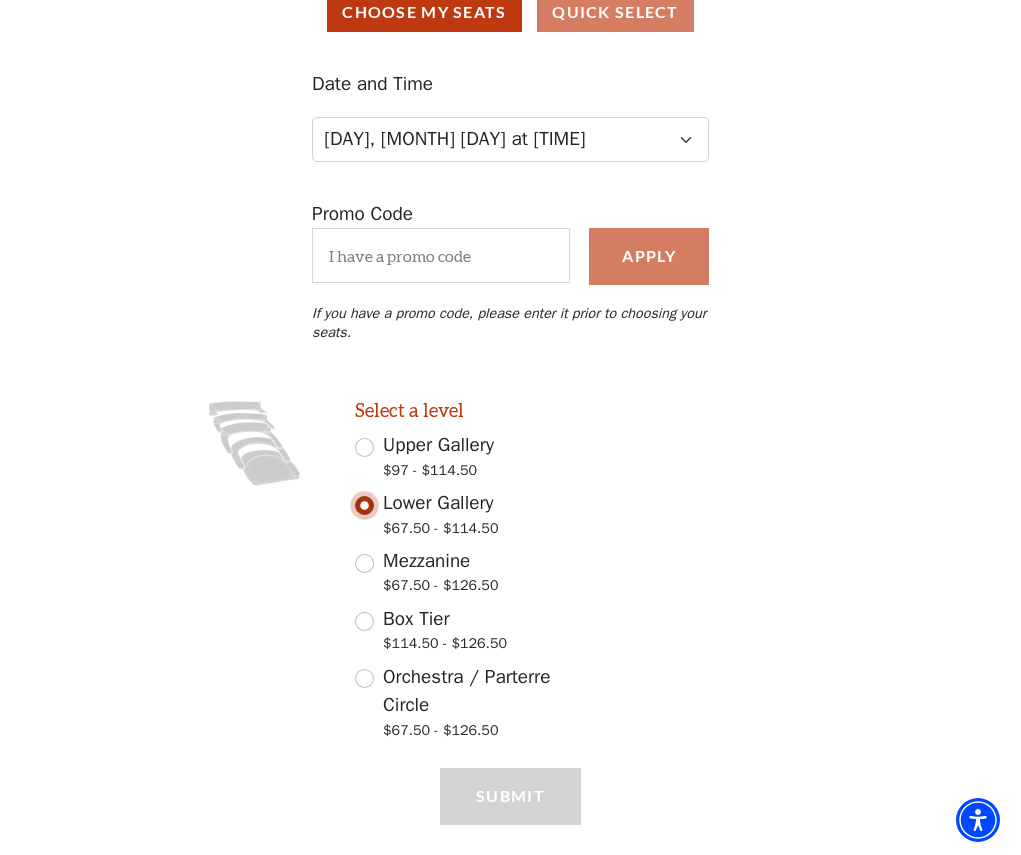 scroll, scrollTop: 247, scrollLeft: 0, axis: vertical 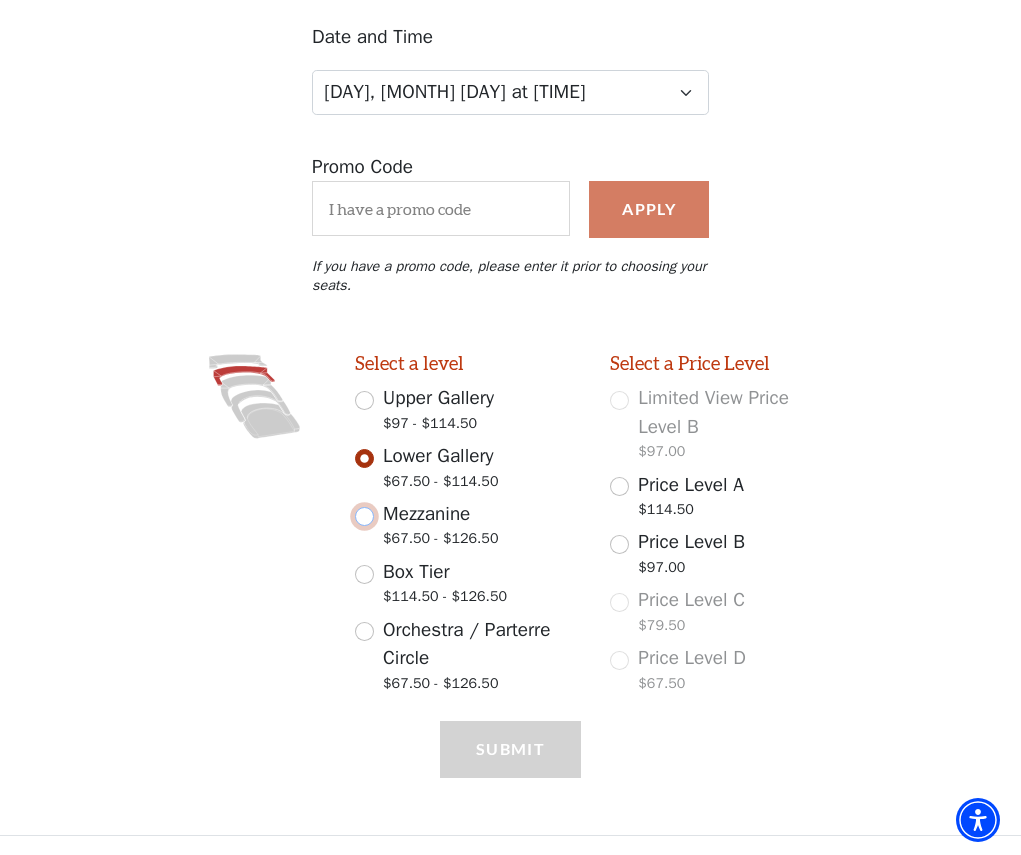 click on "Mezzanine     $67.50 - $126.50" at bounding box center (364, 516) 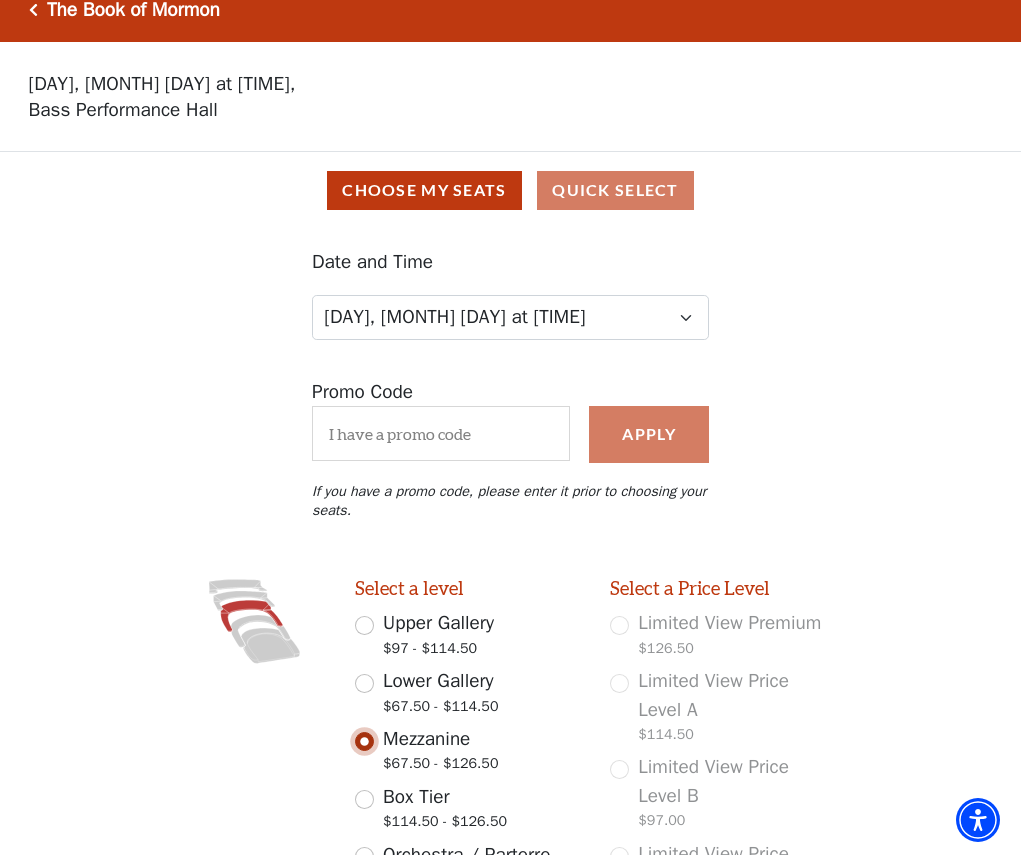 scroll, scrollTop: 0, scrollLeft: 0, axis: both 